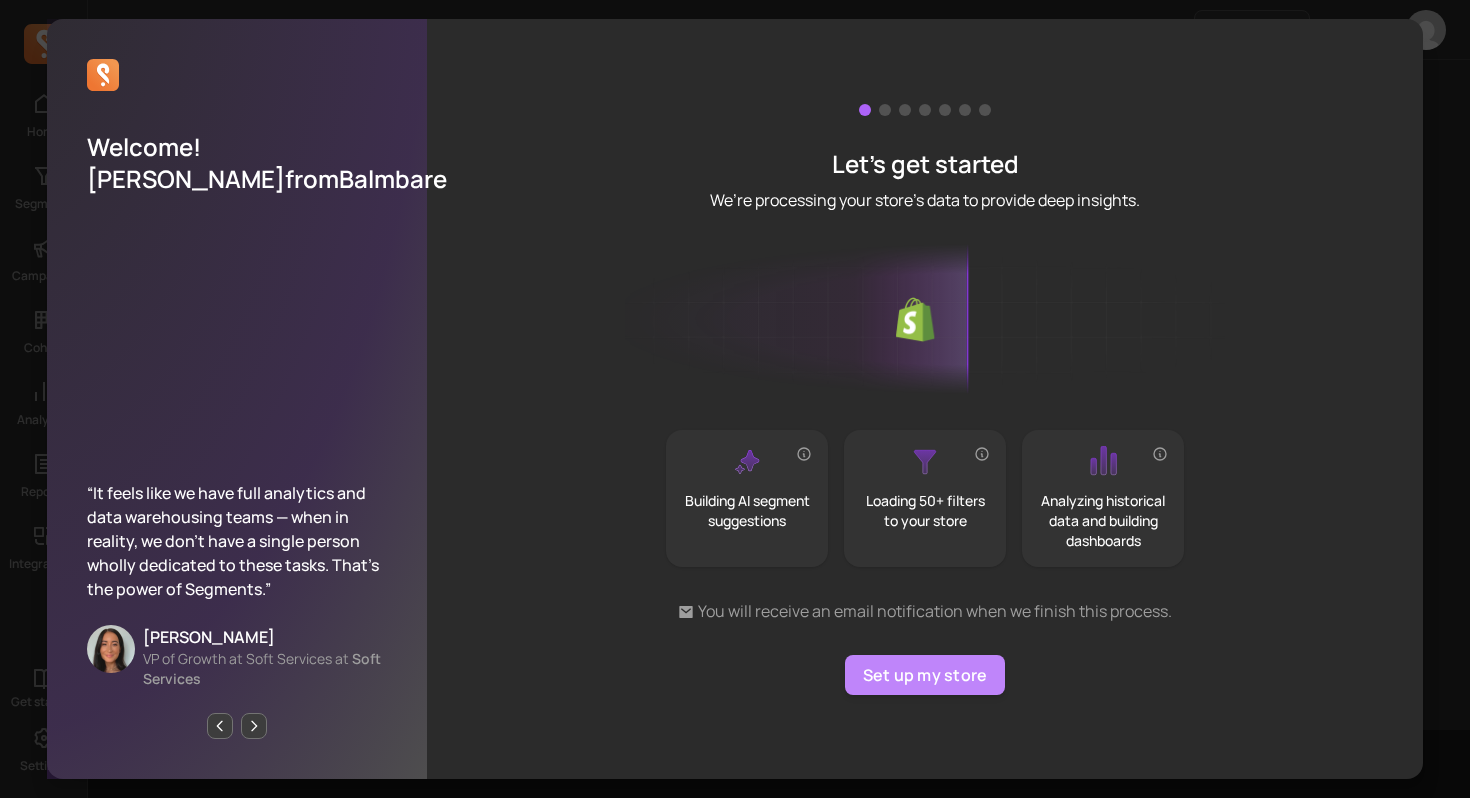 scroll, scrollTop: 0, scrollLeft: 0, axis: both 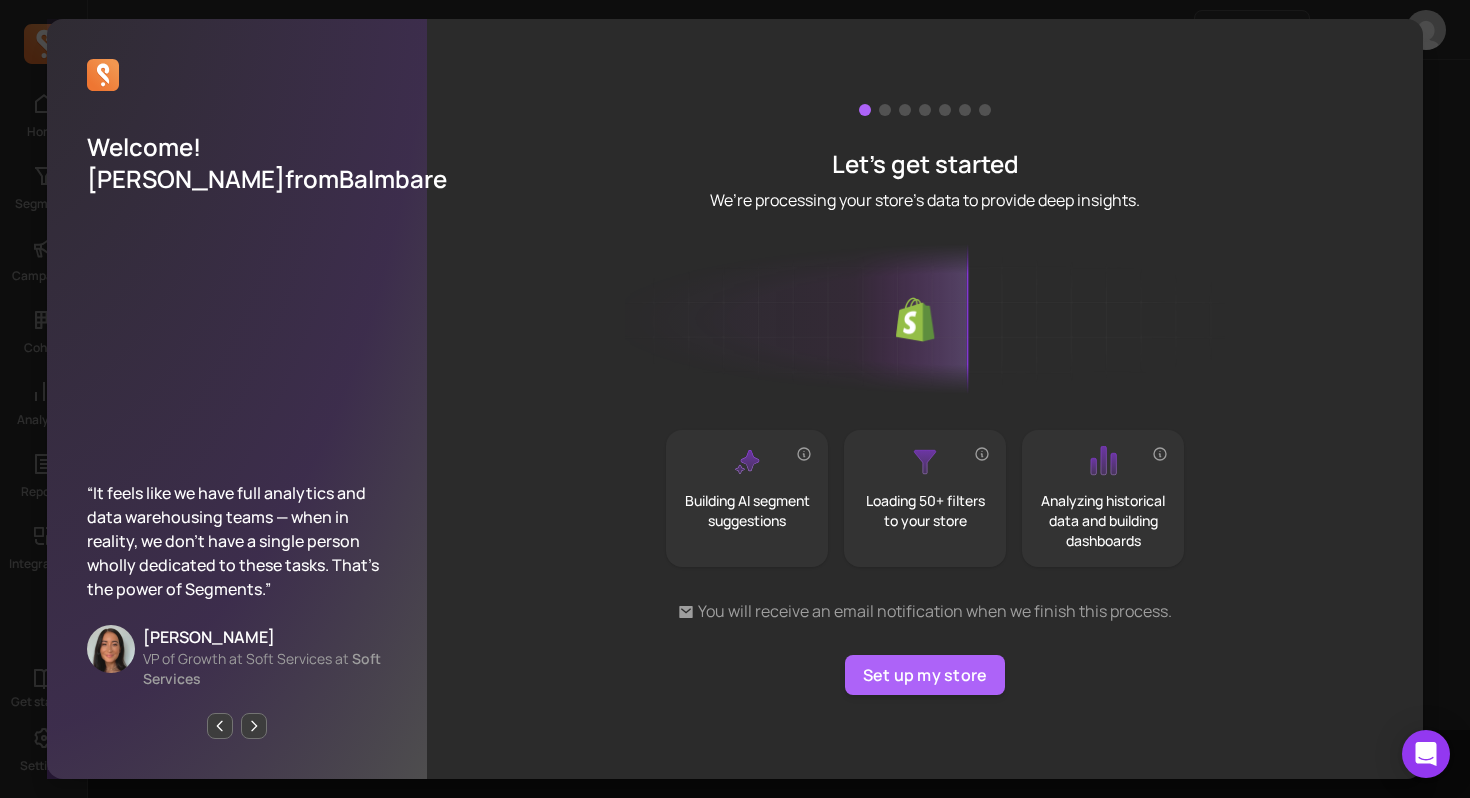click on "Let's get started We’re processing your store’s data to provide deep insights. Building AI segment suggestions Loading 50+ filters to your store Analyzing historical data and building dashboards You will receive an email notification when we finish this process. Set up my store" at bounding box center (925, 399) 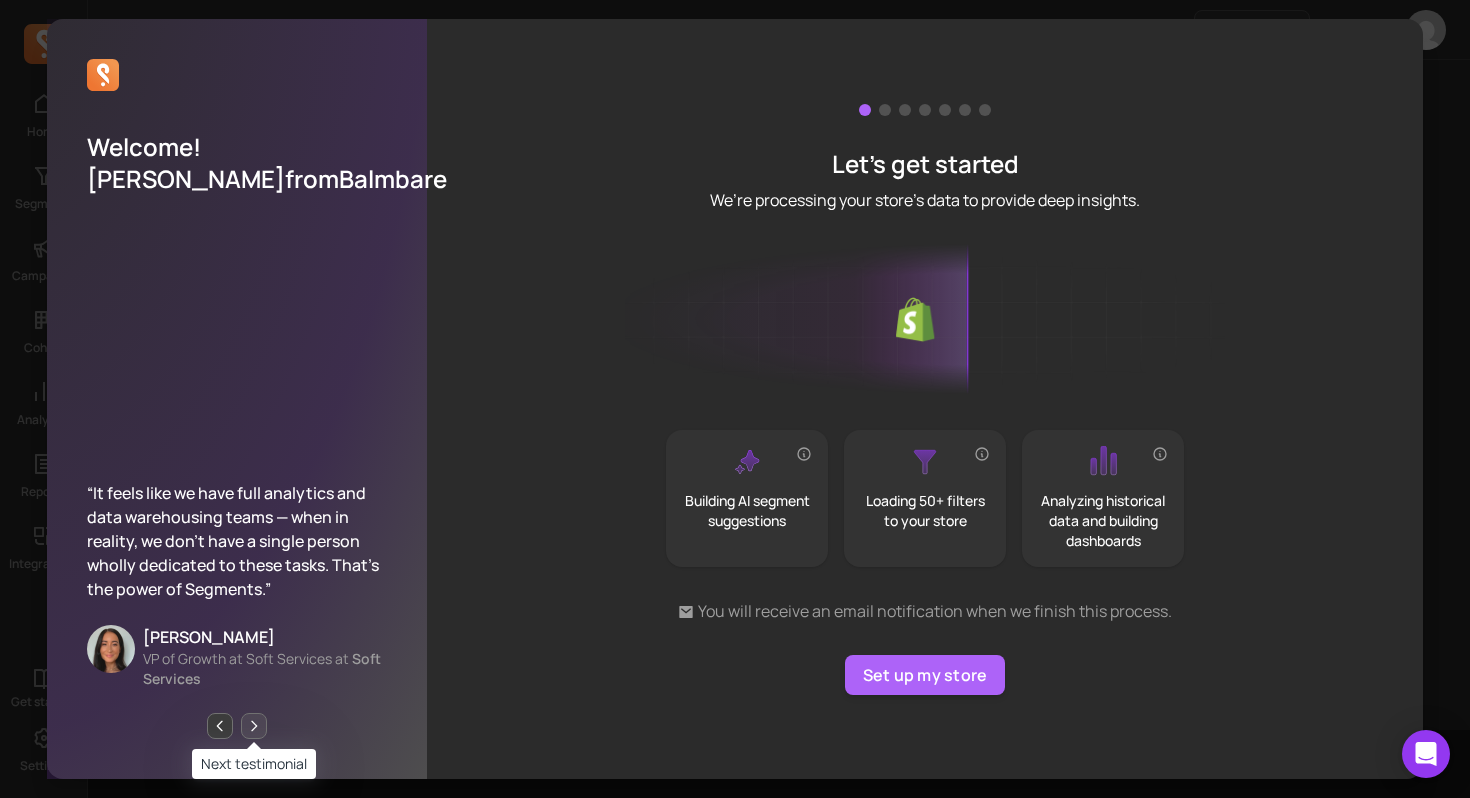click 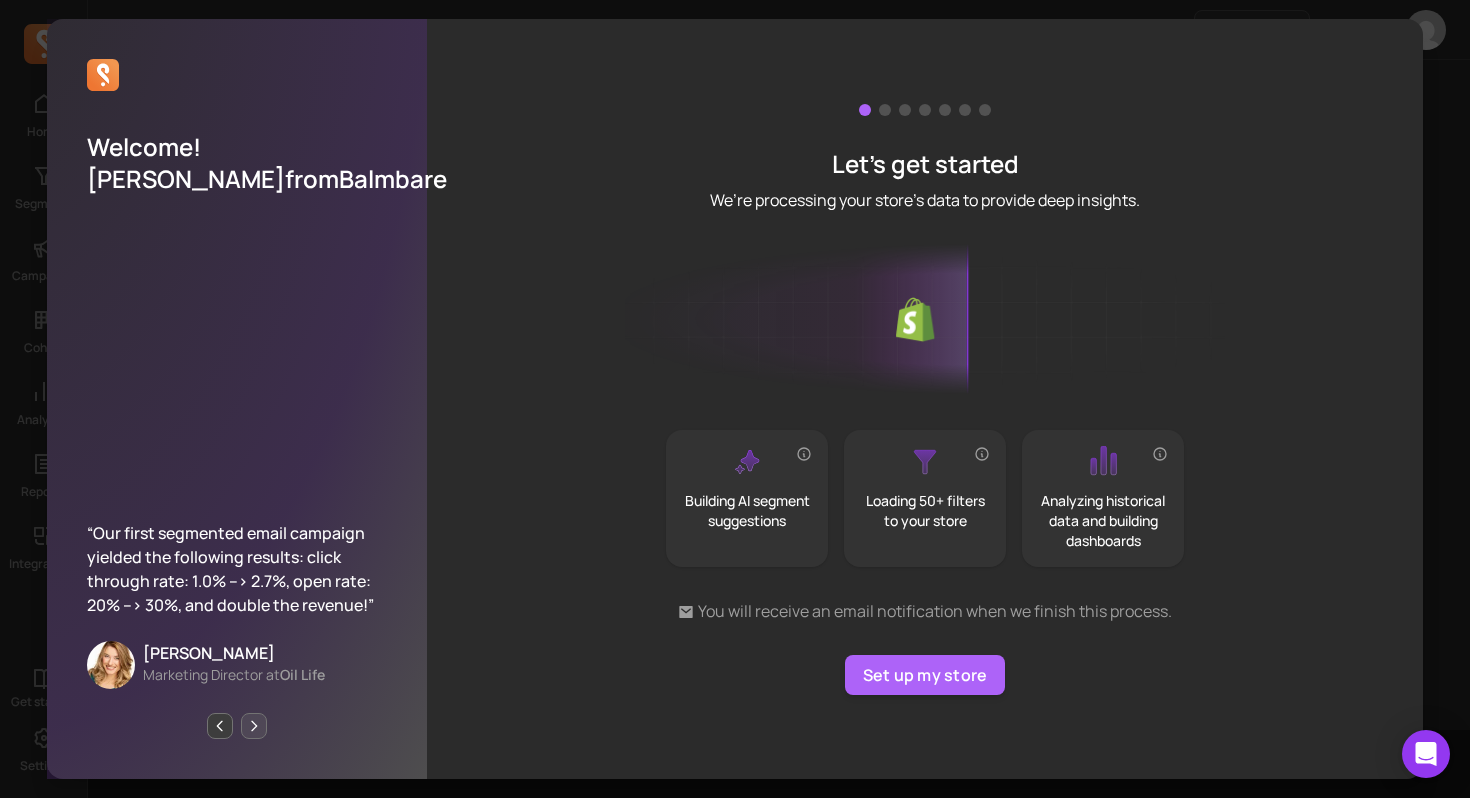 click 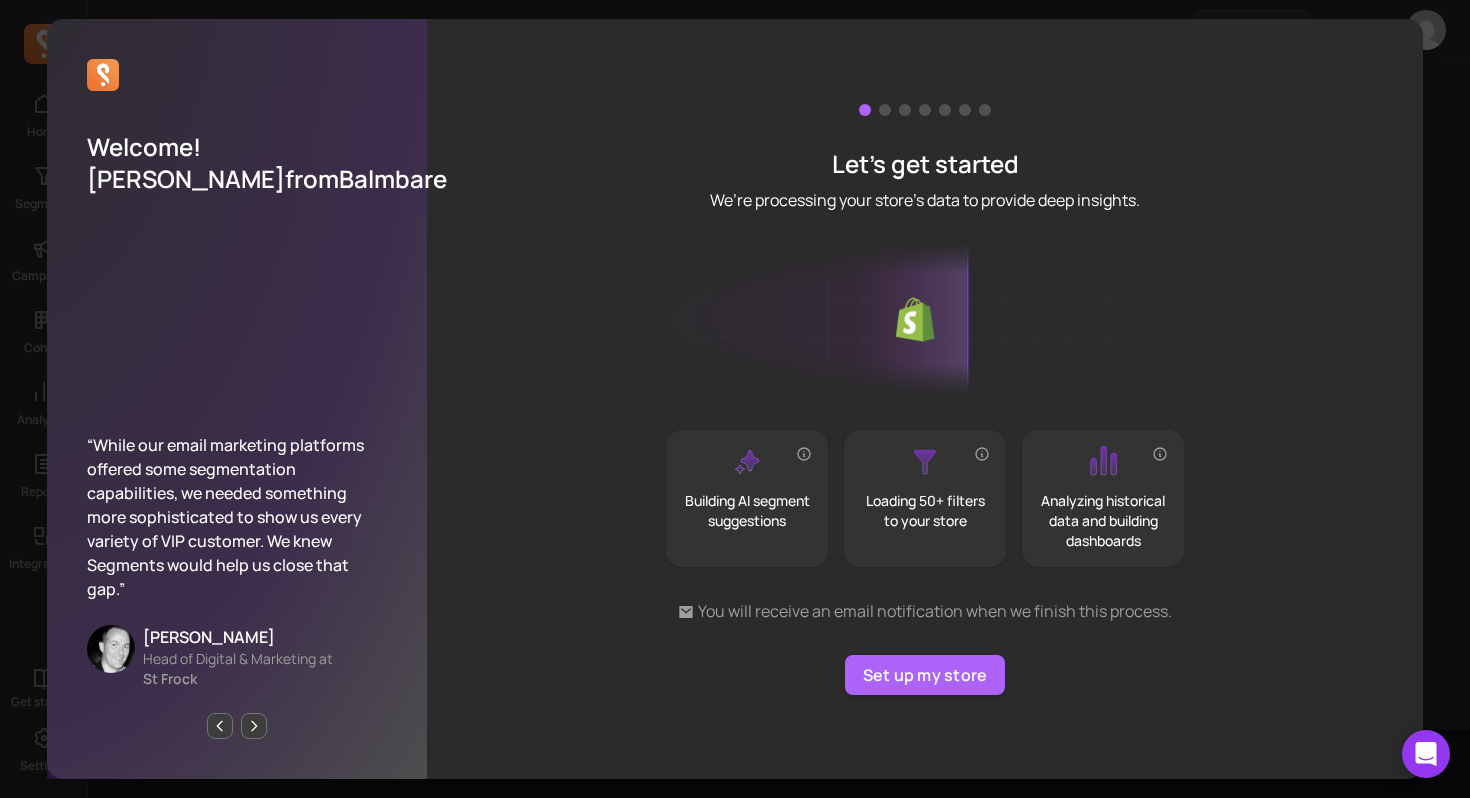click on "Let's get started We’re processing your store’s data to provide deep insights. Building AI segment suggestions Loading 50+ filters to your store Analyzing historical data and building dashboards You will receive an email notification when we finish this process. Set up my store" at bounding box center (925, 399) 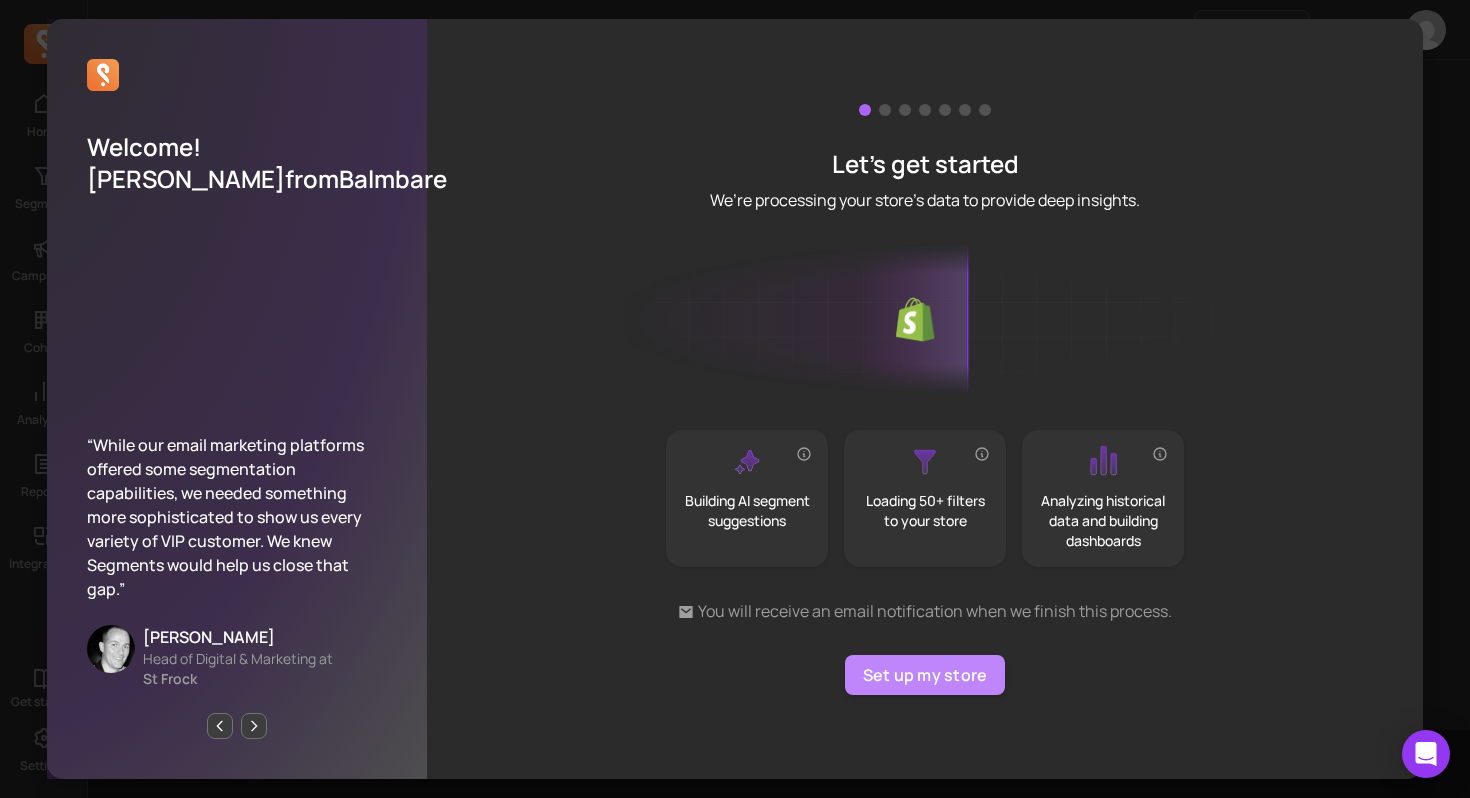 click on "Set up my store" at bounding box center [925, 675] 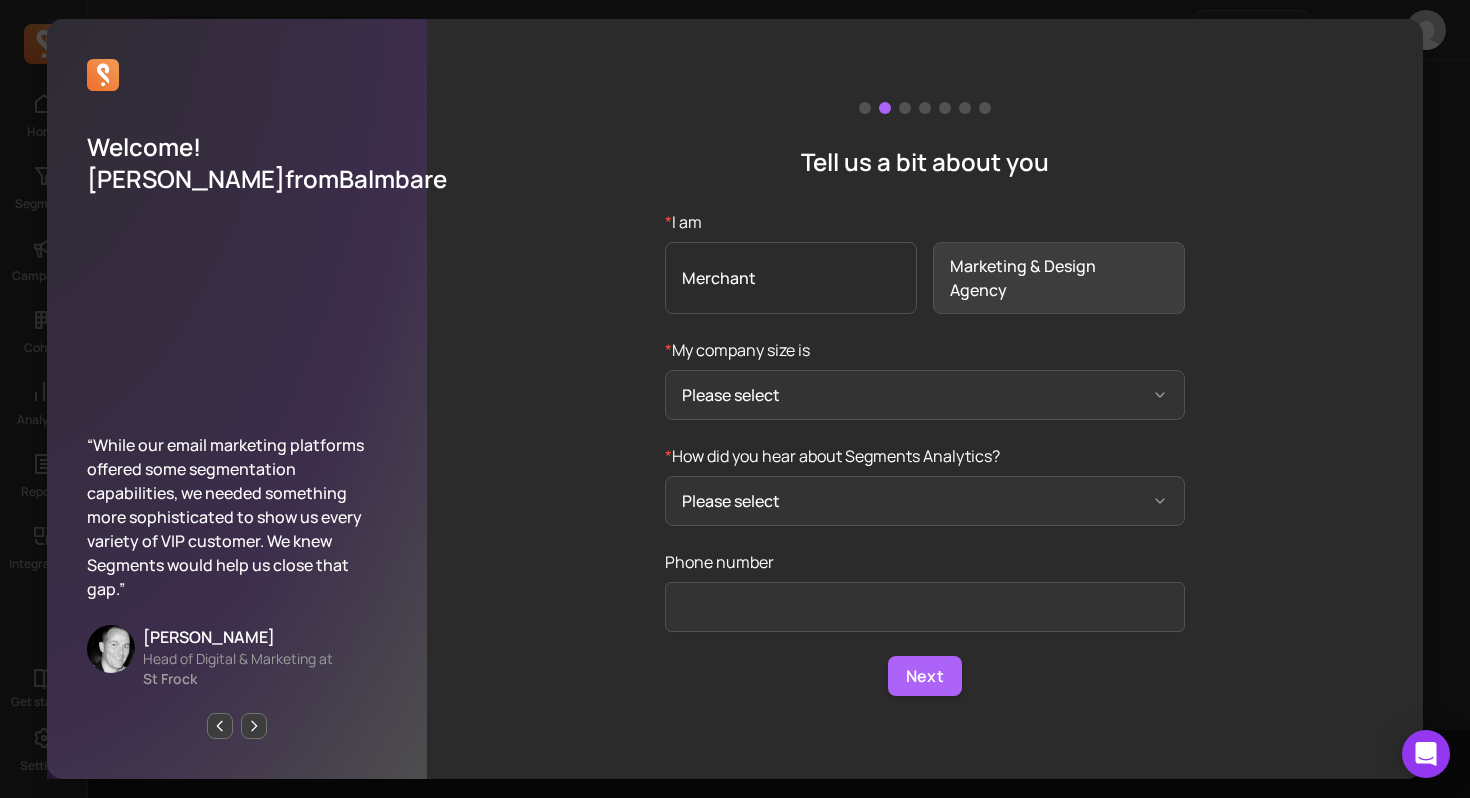 click on "Merchant" at bounding box center [791, 278] 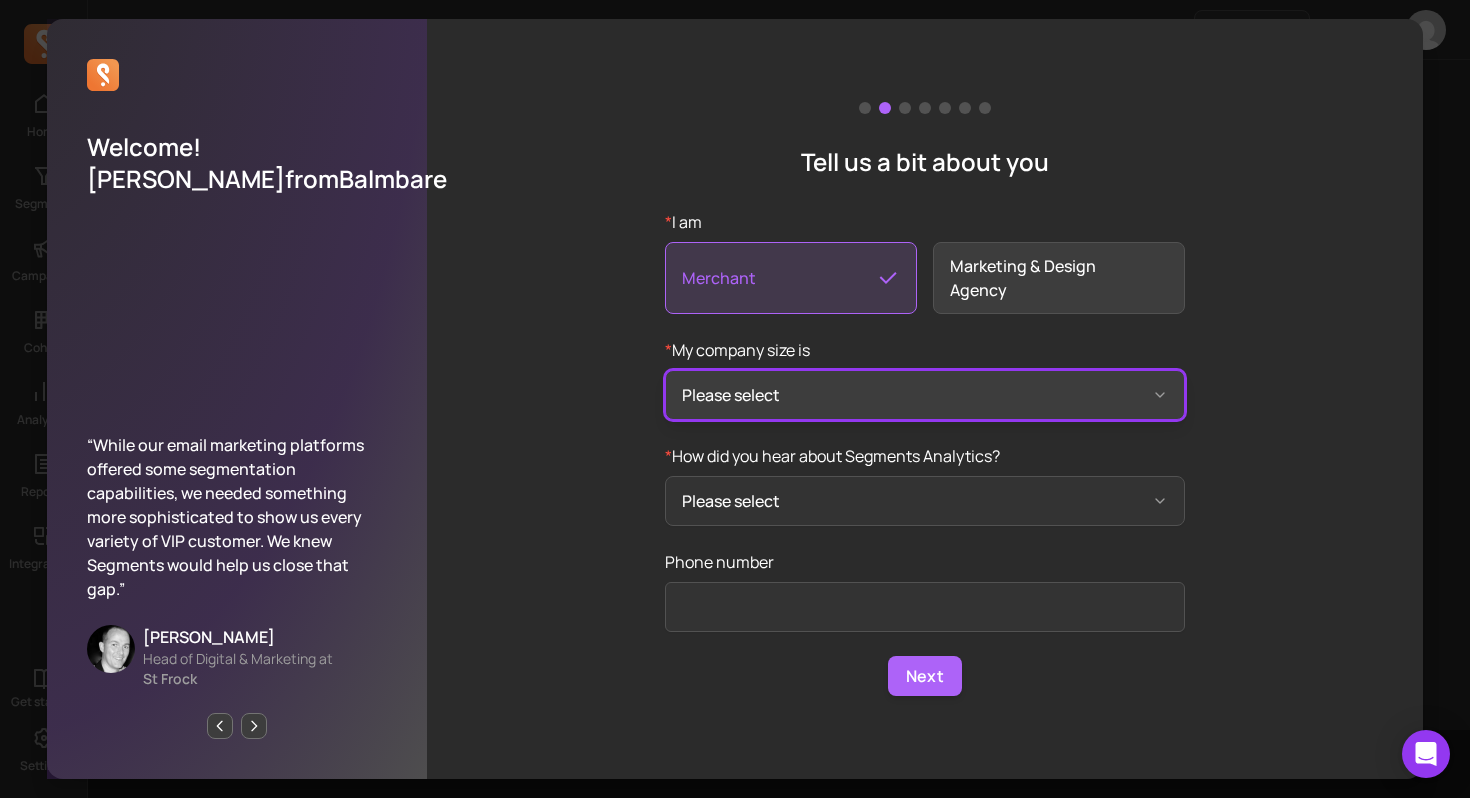 click on "Please select" at bounding box center [925, 395] 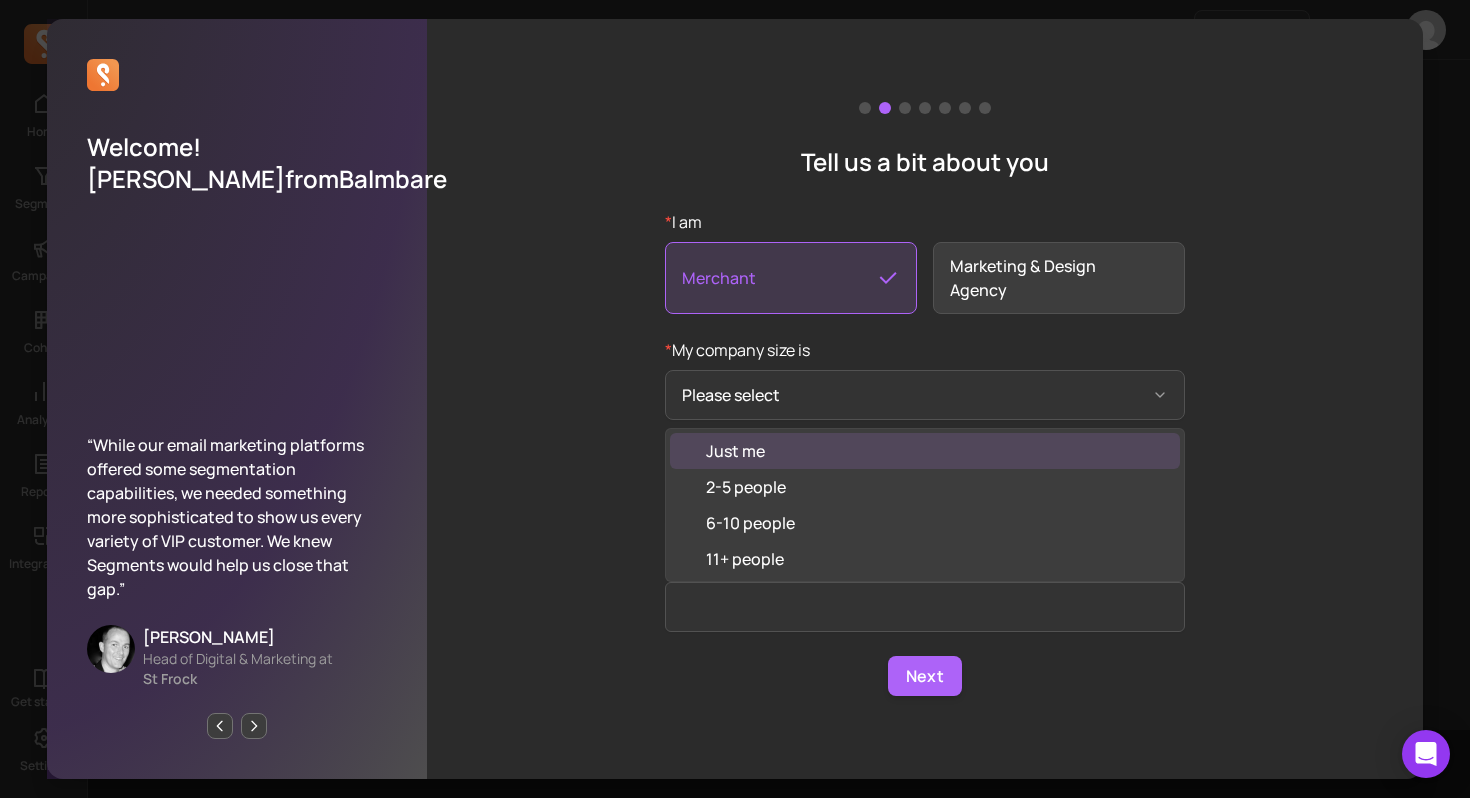 click on "Just me" at bounding box center [925, 451] 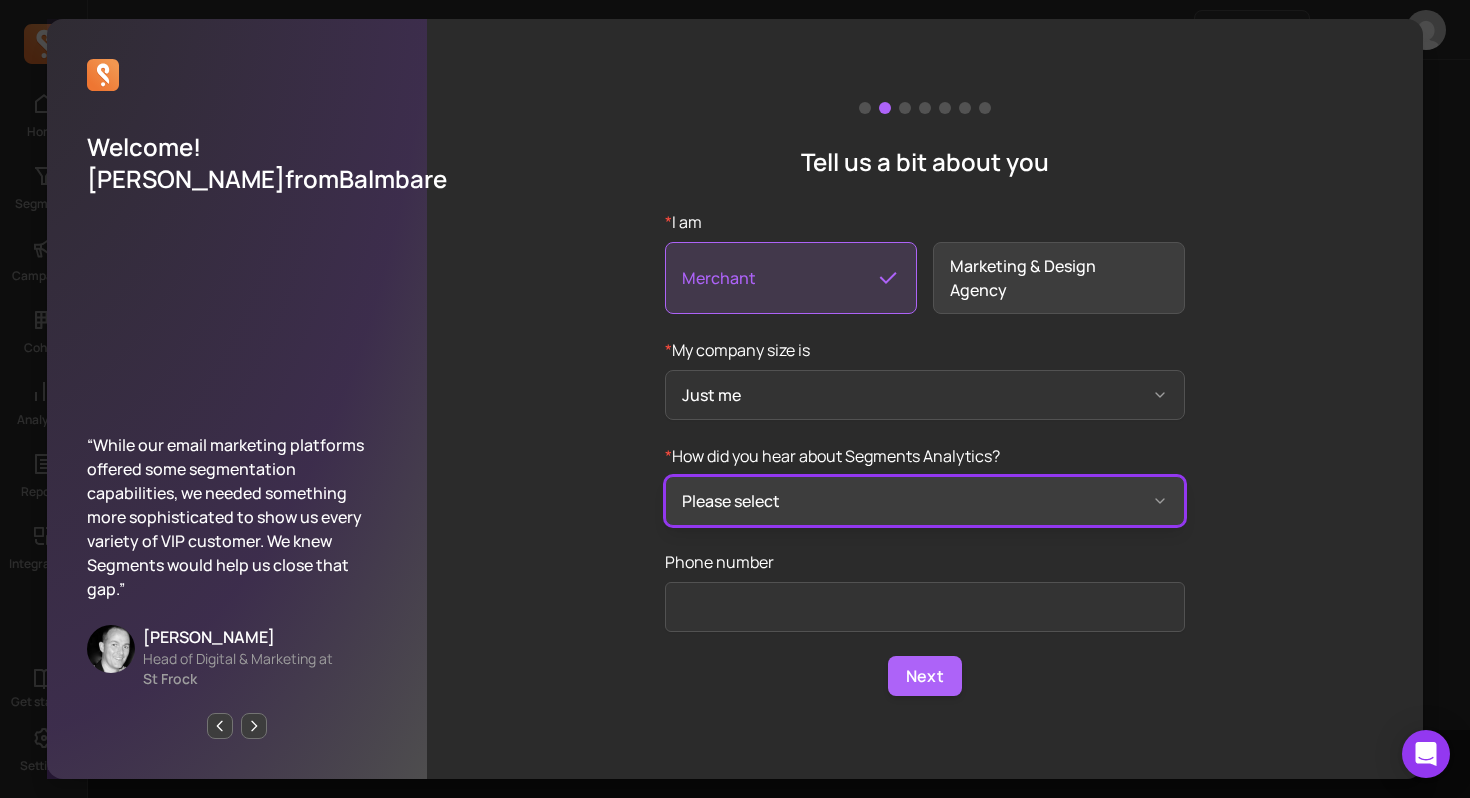 click on "Please select" at bounding box center (925, 501) 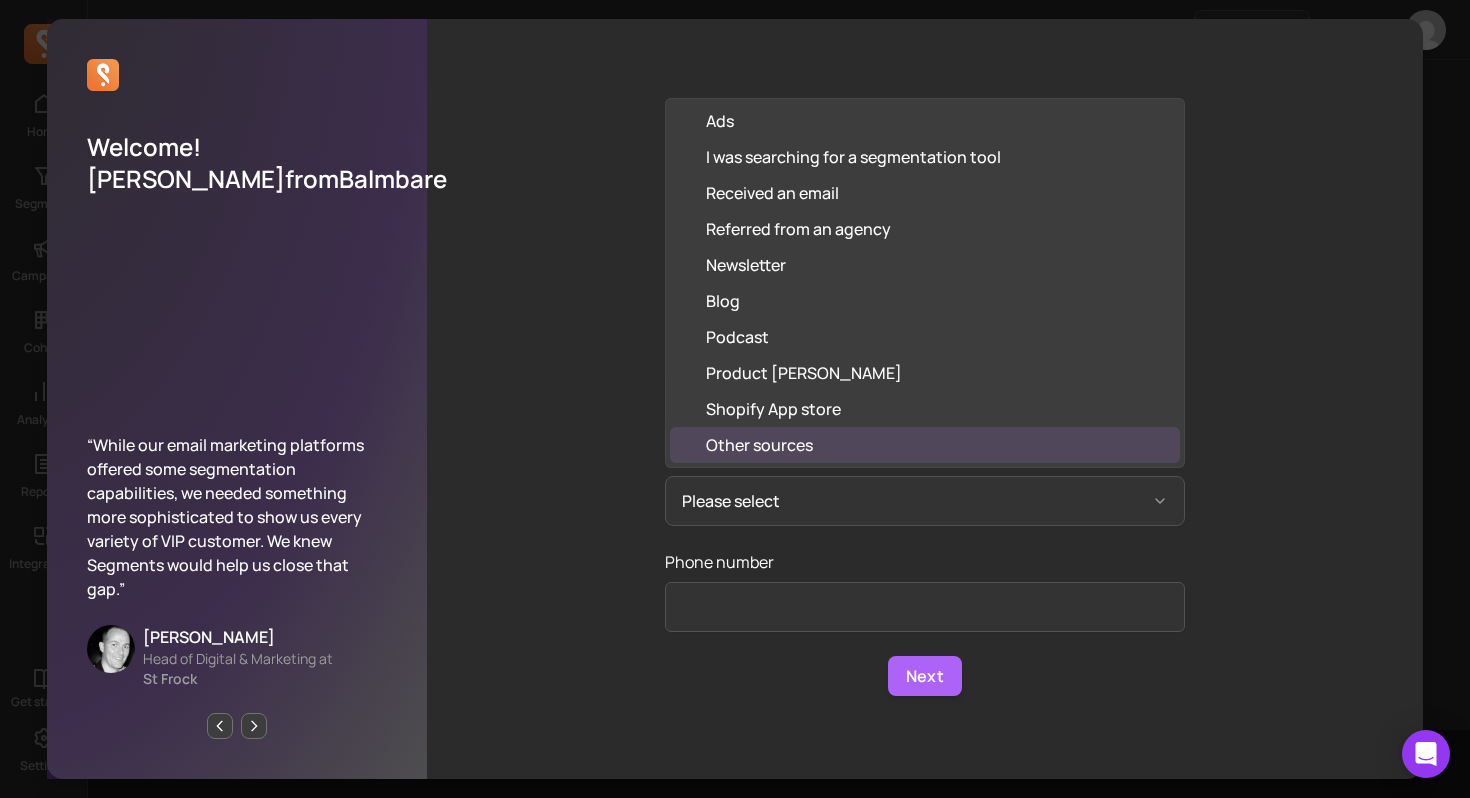 click on "Other sources" at bounding box center [925, 445] 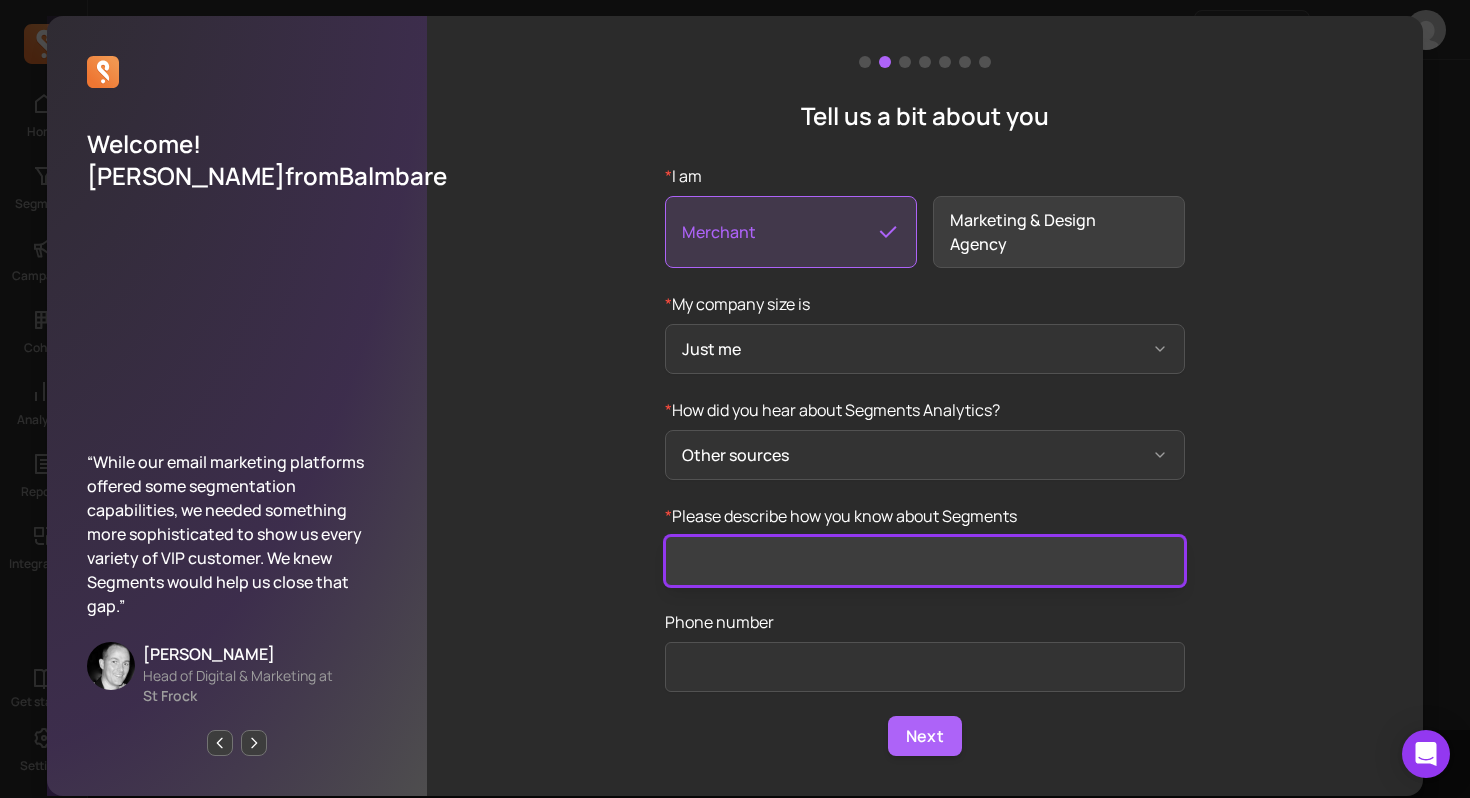 click on "* Please describe how you
know about Segments" at bounding box center (925, 561) 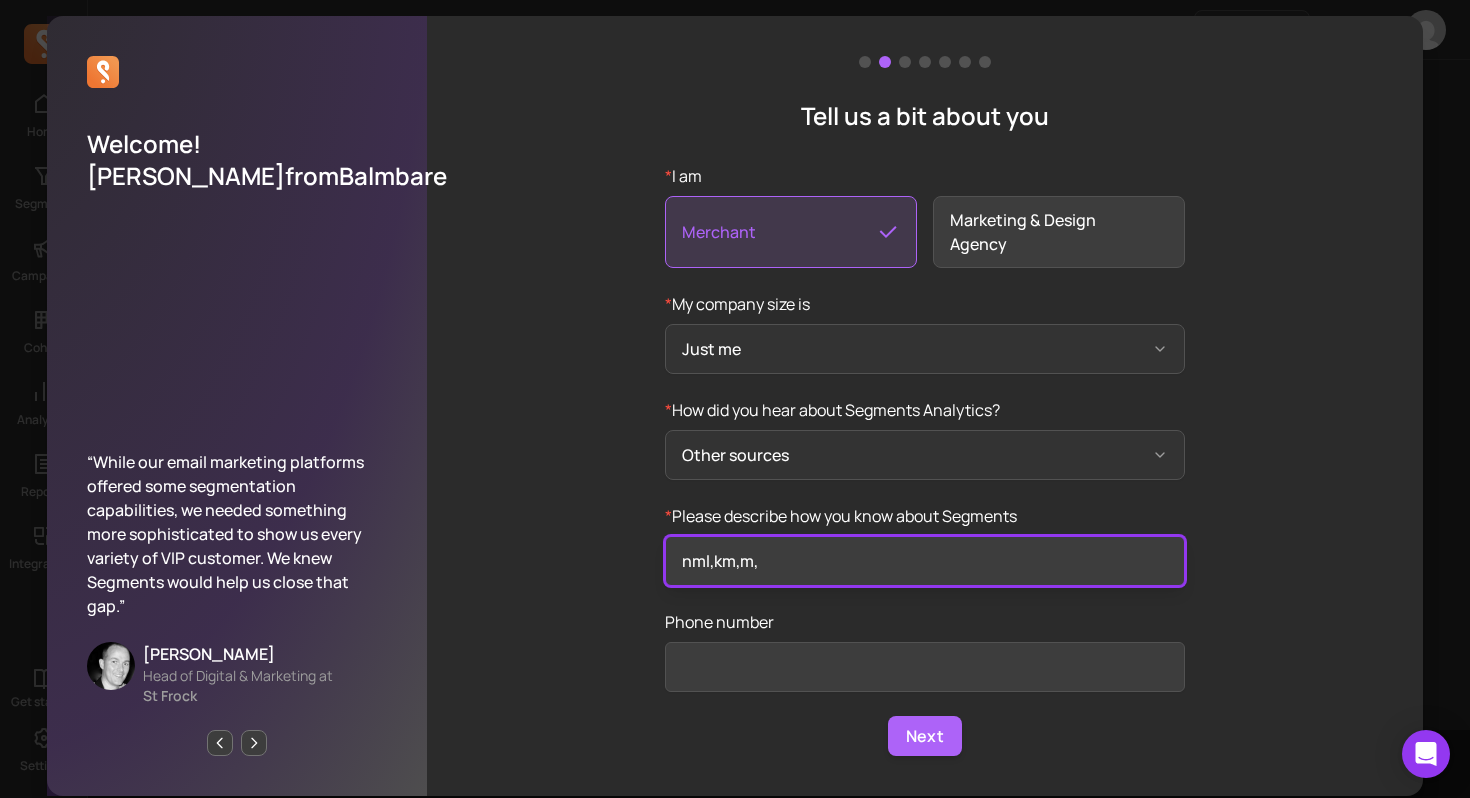type on "nml,km,m," 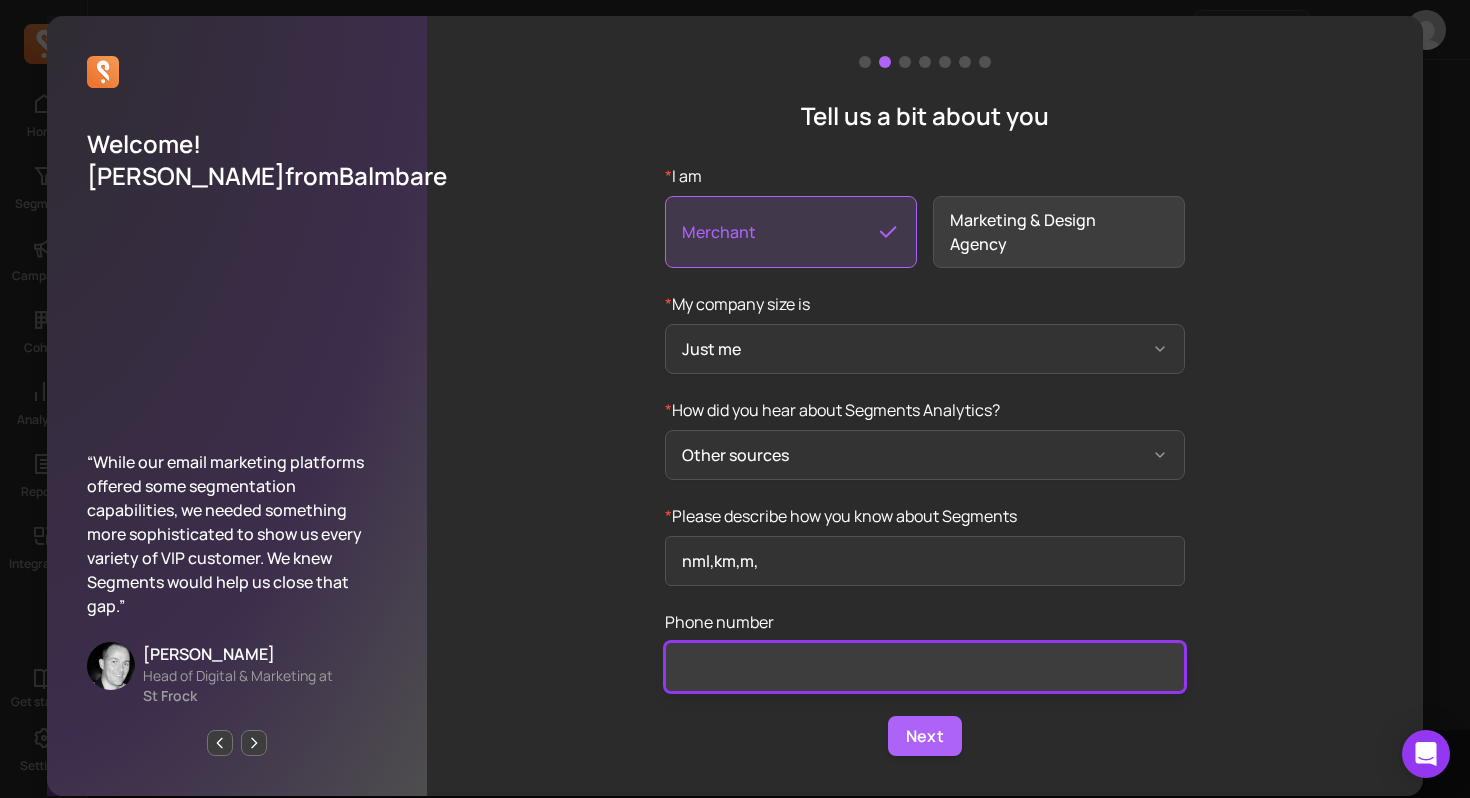click on "Phone number" at bounding box center [925, 667] 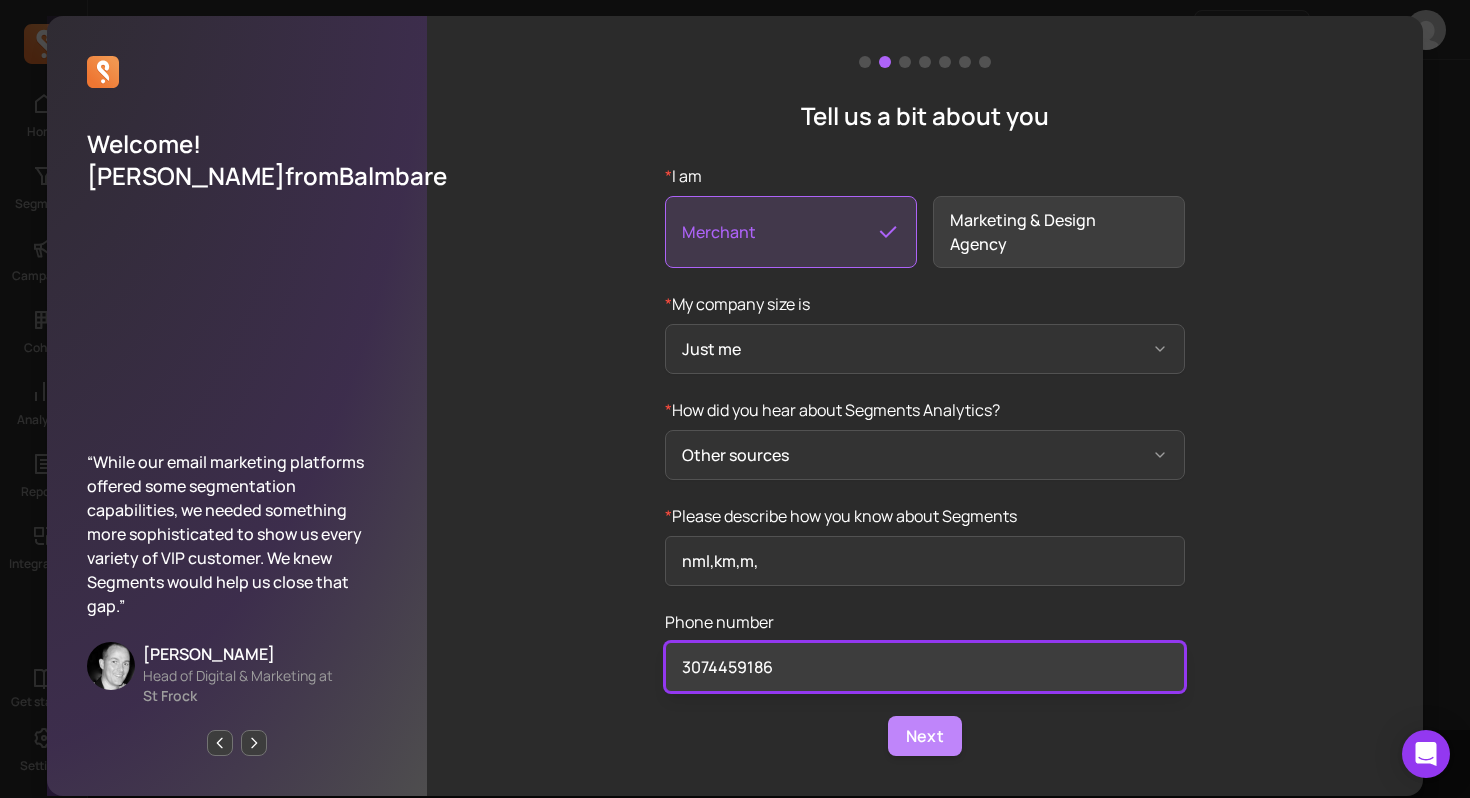 type on "3074459186" 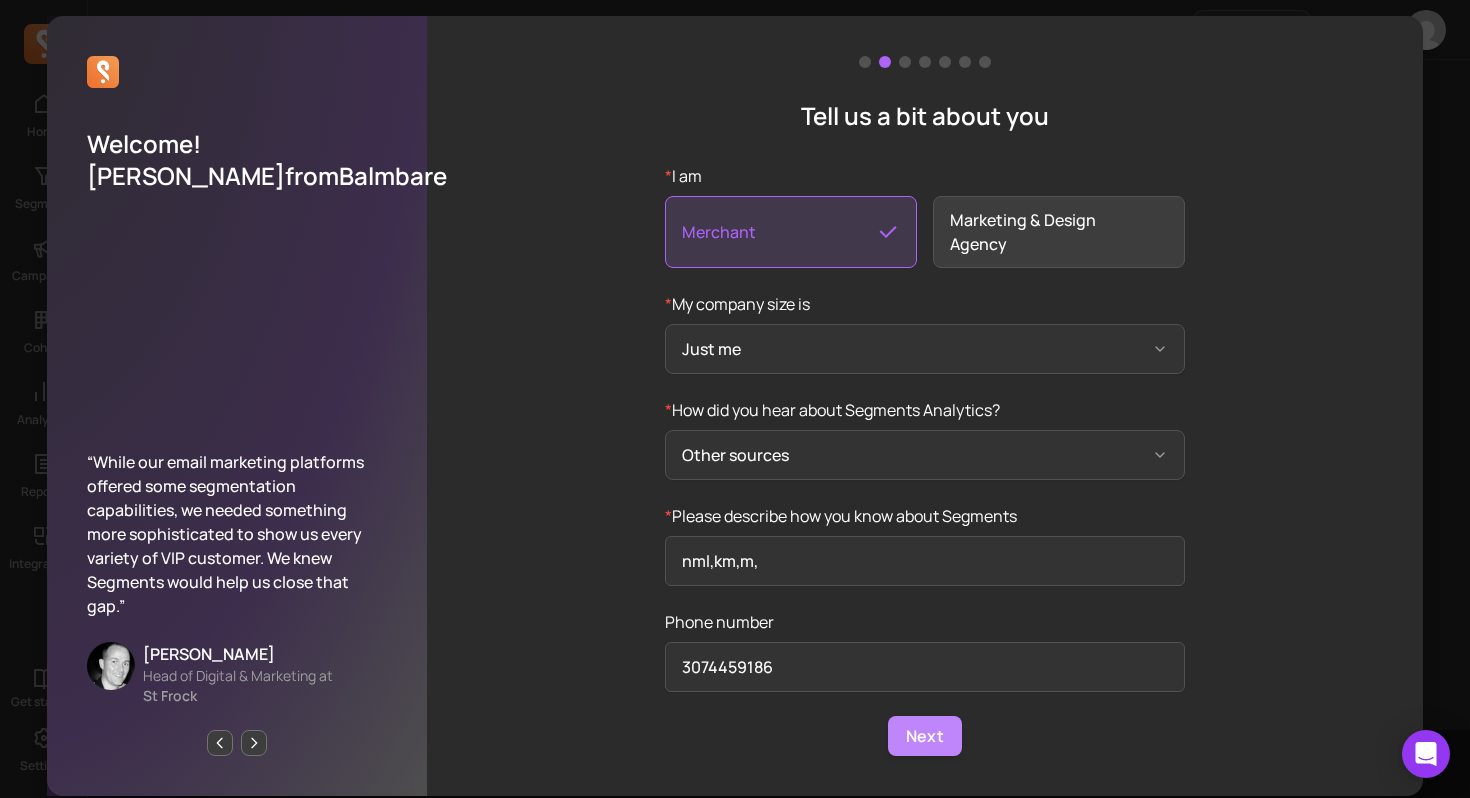 click on "Next" at bounding box center (925, 736) 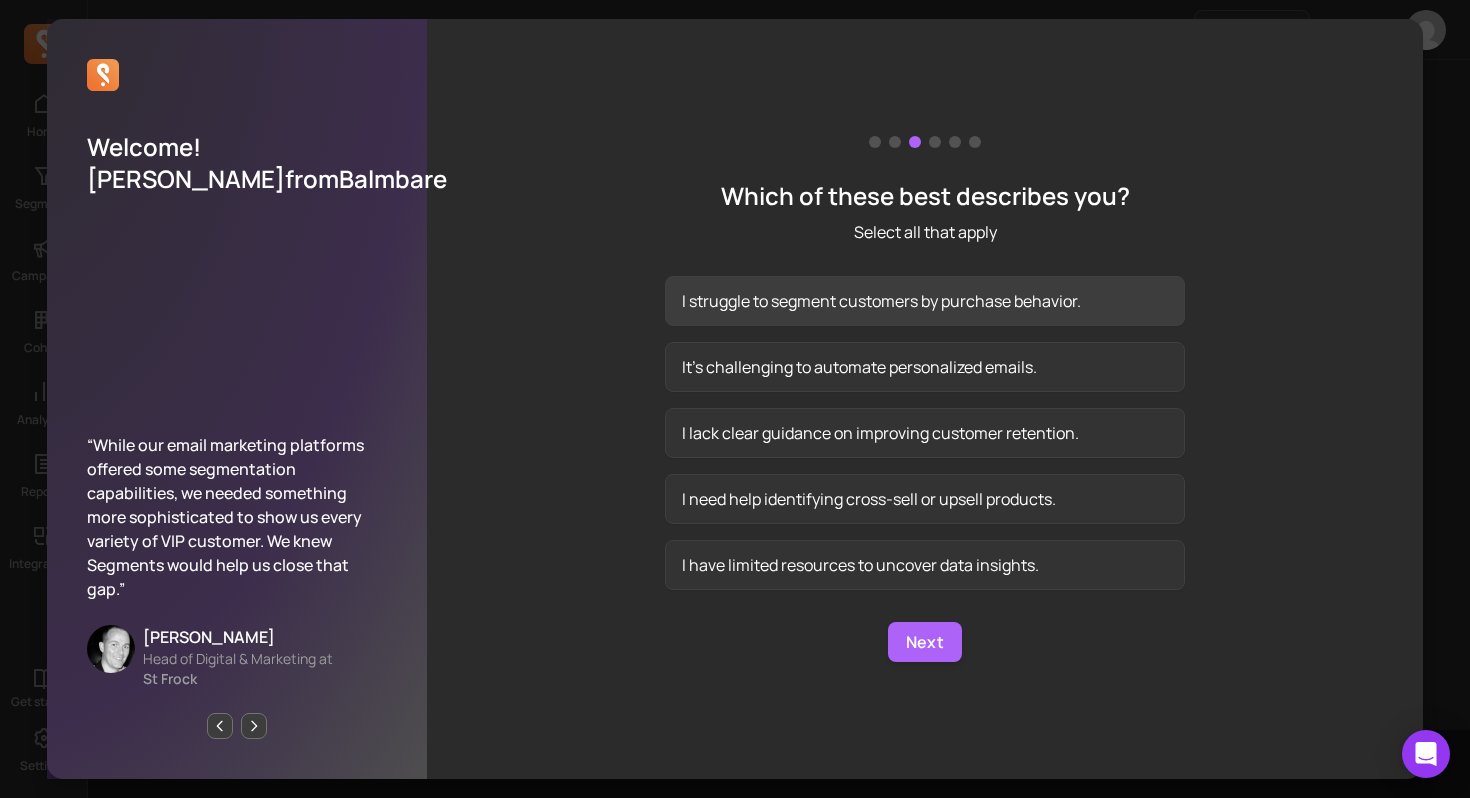 click on "I struggle to segment customers by purchase behavior." at bounding box center (925, 301) 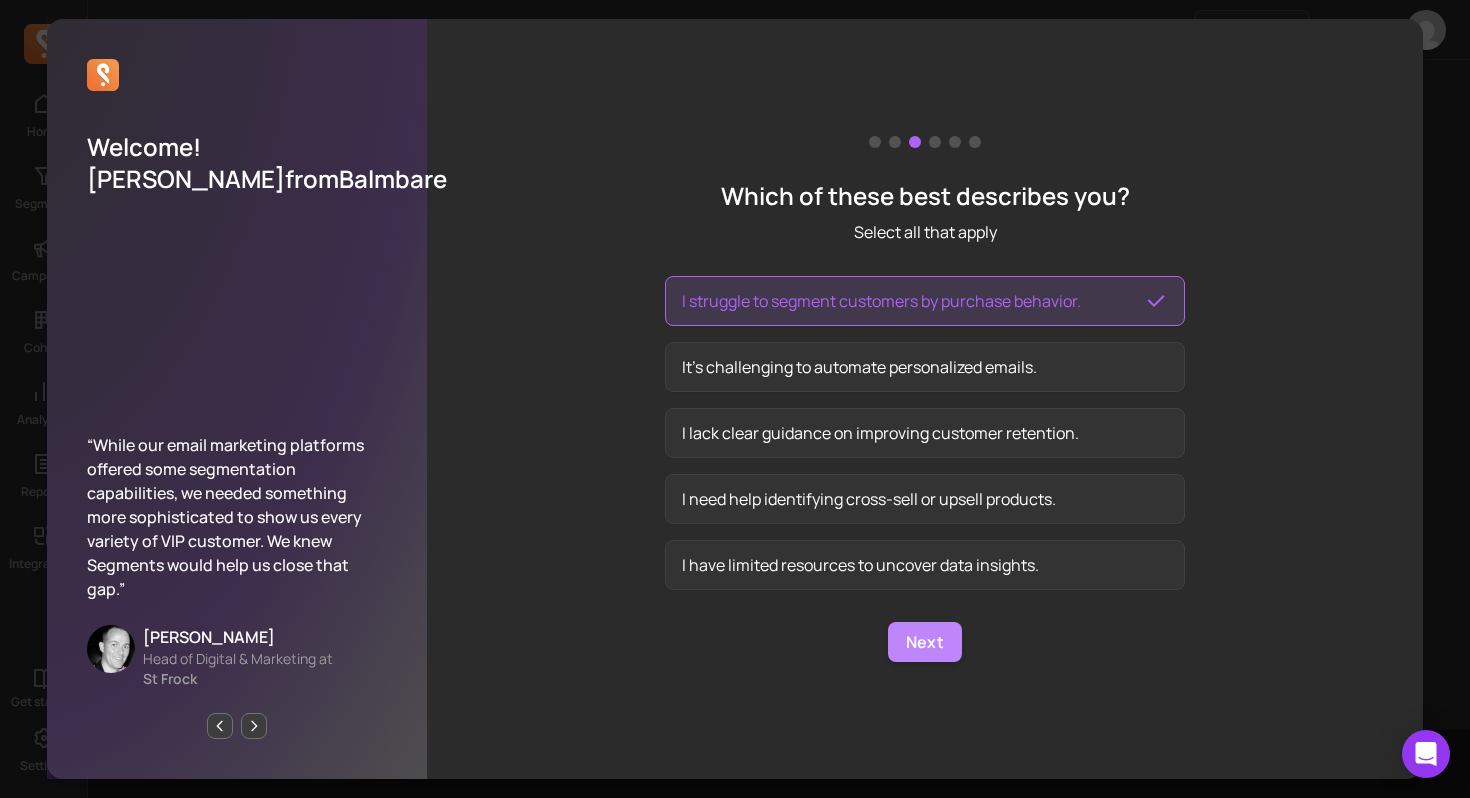 click on "Next" at bounding box center [925, 642] 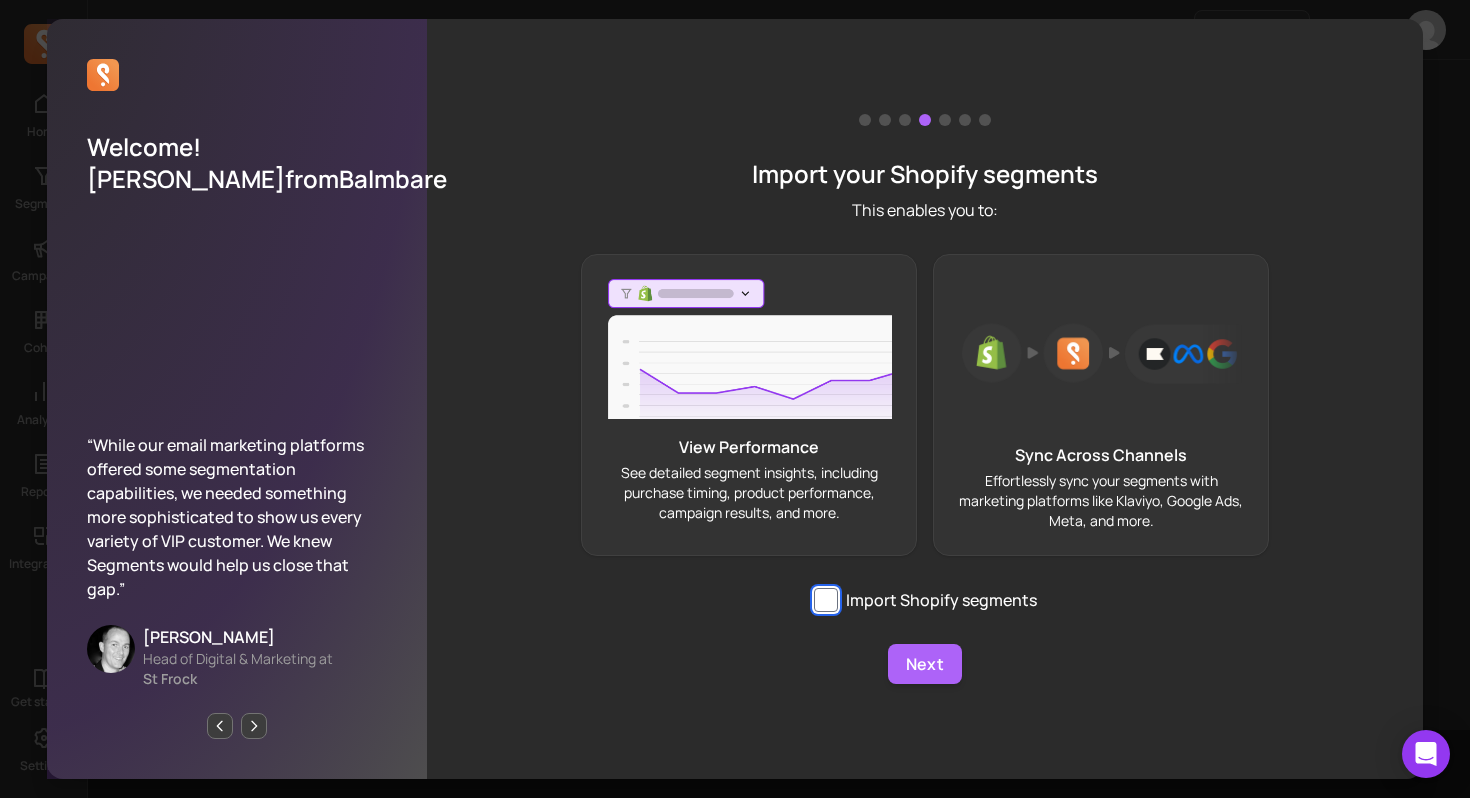 click on "Import Shopify segments" at bounding box center (826, 600) 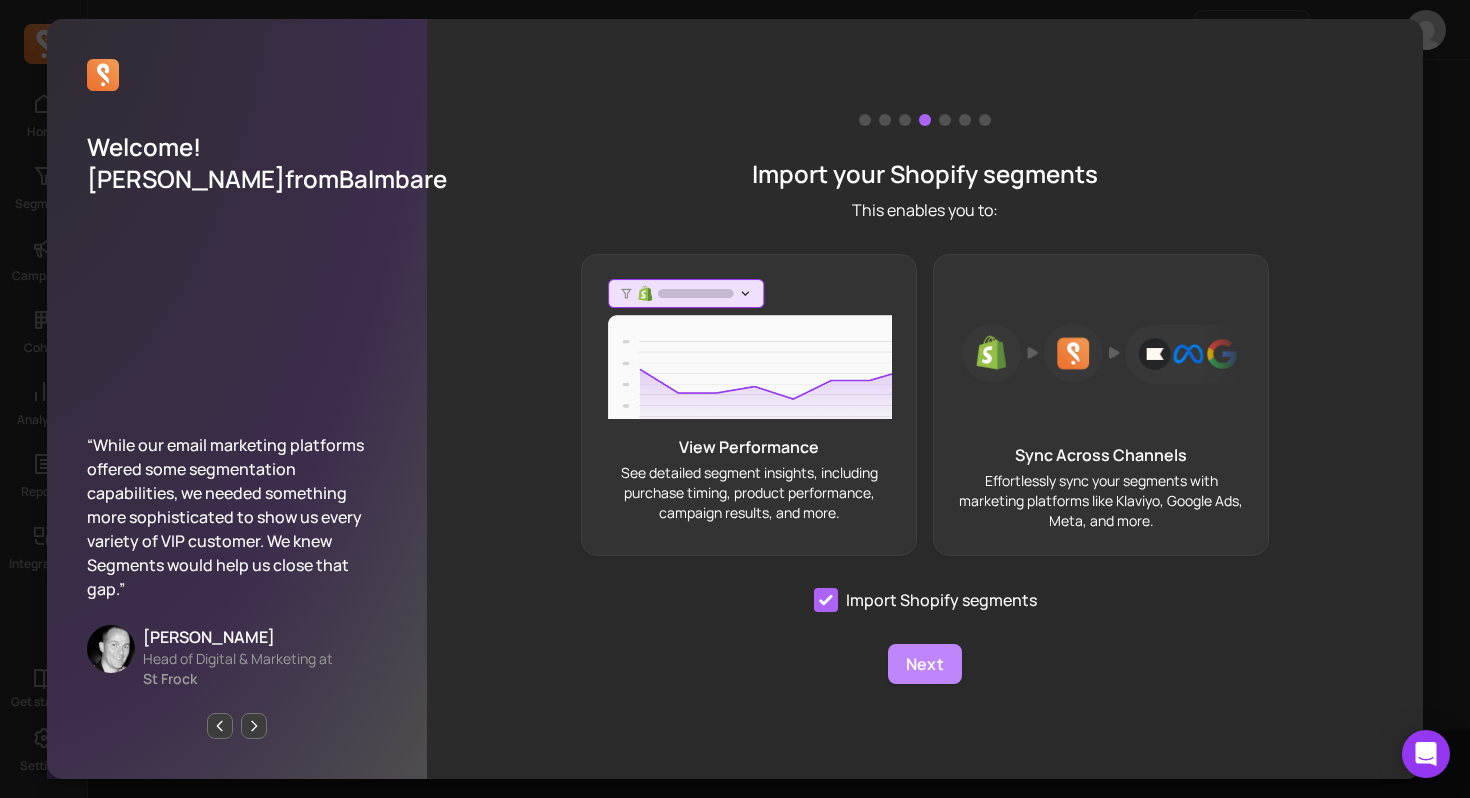 checkbox on "true" 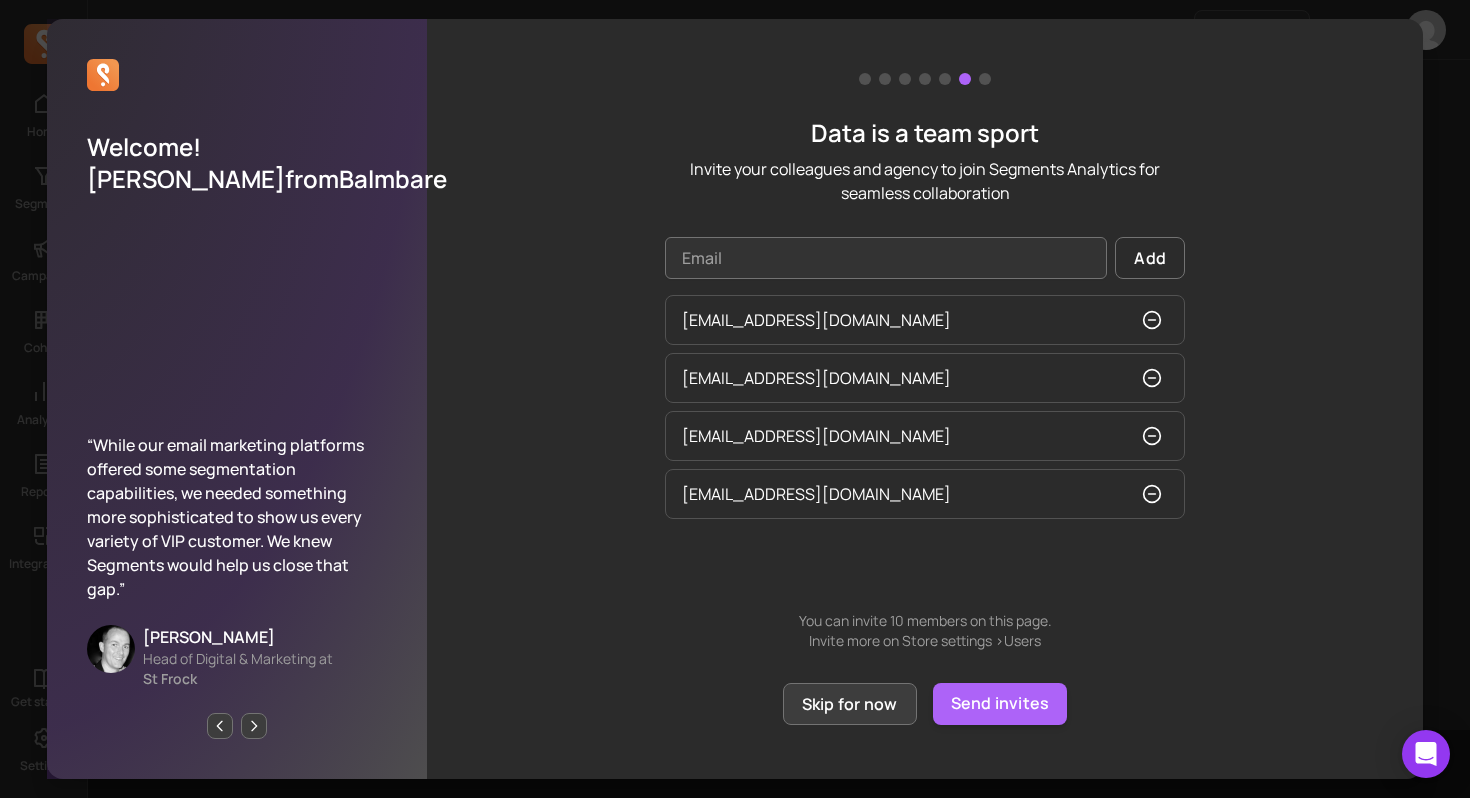 click on "Skip for now" at bounding box center [850, 704] 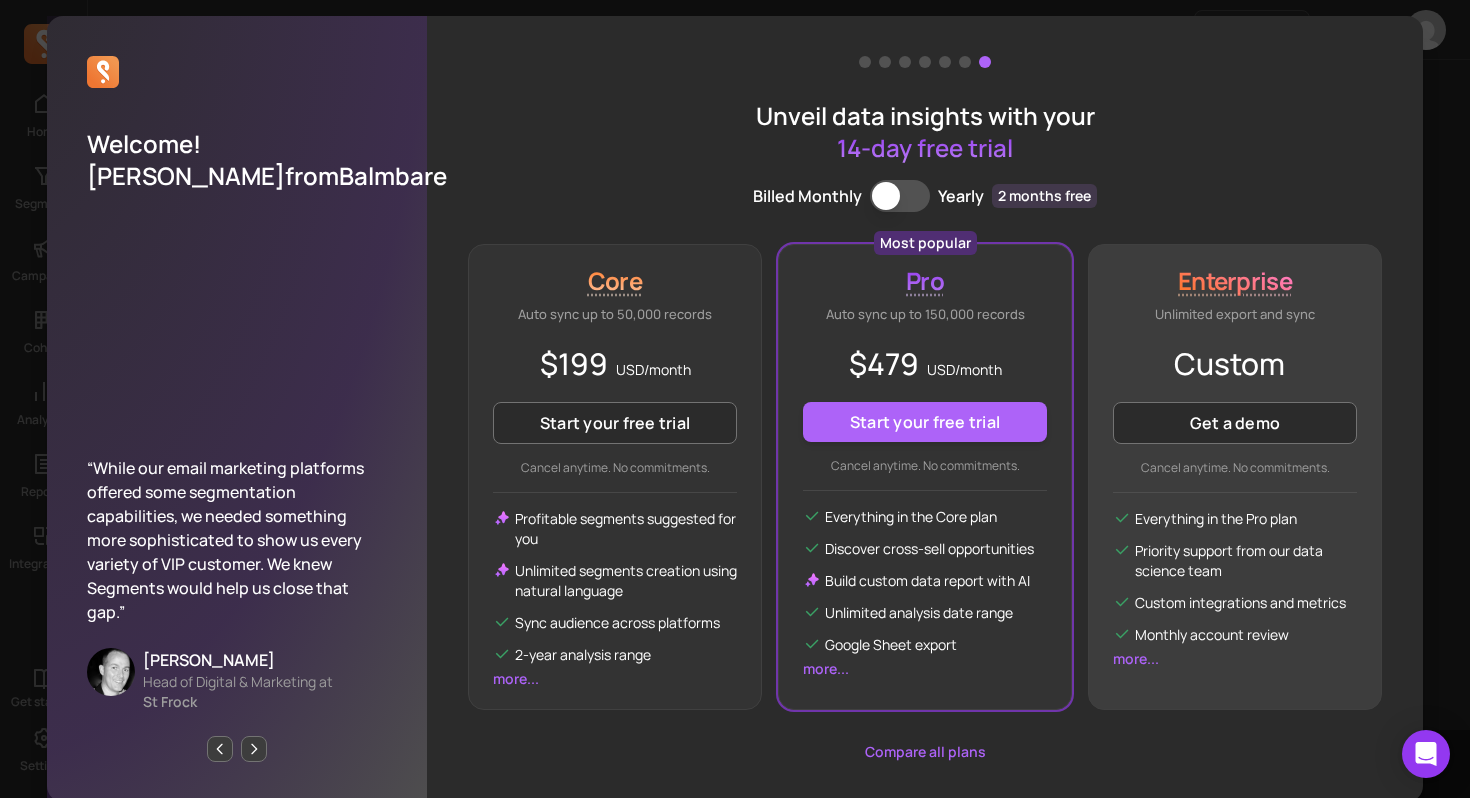scroll, scrollTop: 19, scrollLeft: 0, axis: vertical 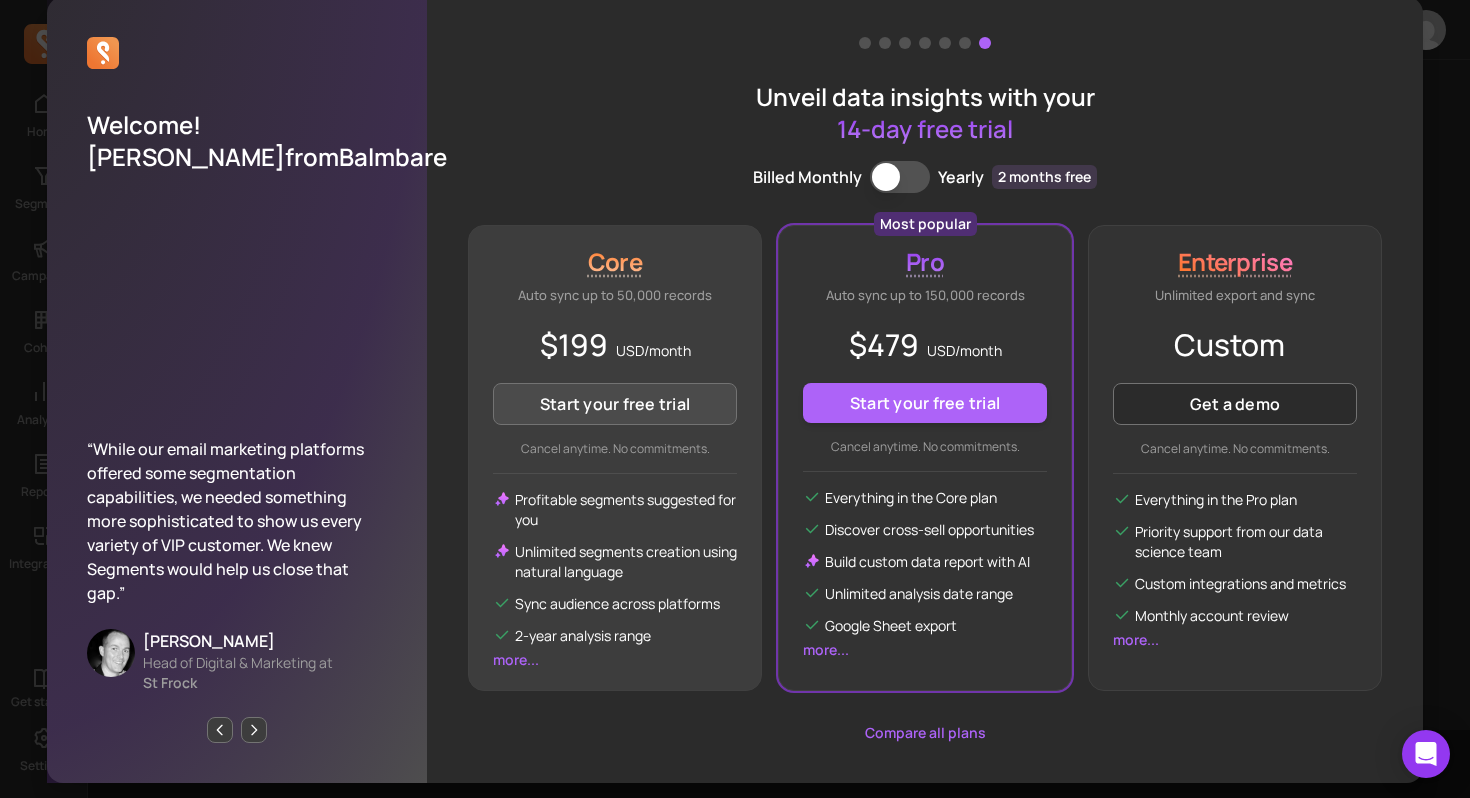 click on "Start your free trial" at bounding box center (615, 404) 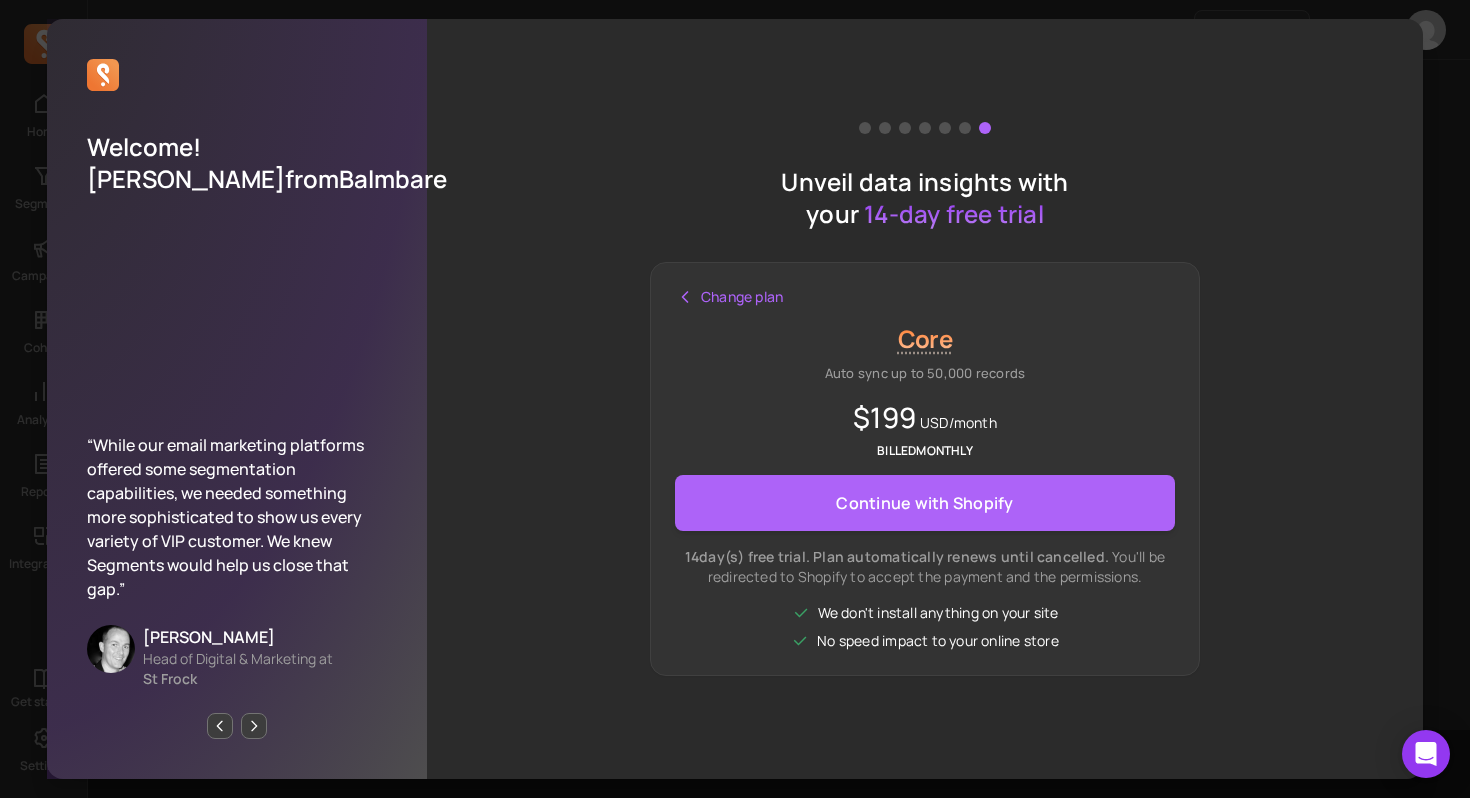 scroll, scrollTop: 0, scrollLeft: 0, axis: both 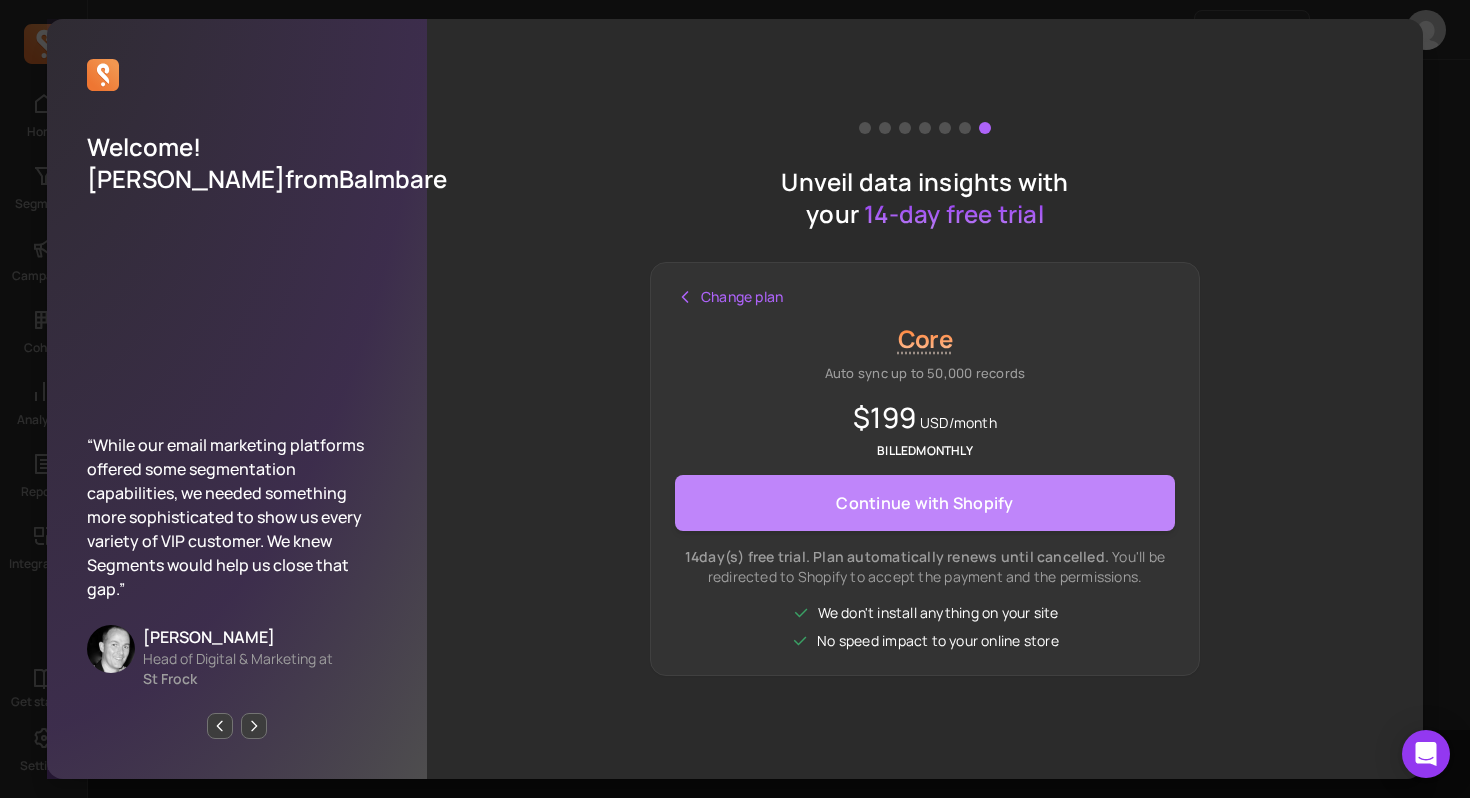 click on "Continue with Shopify" at bounding box center (925, 503) 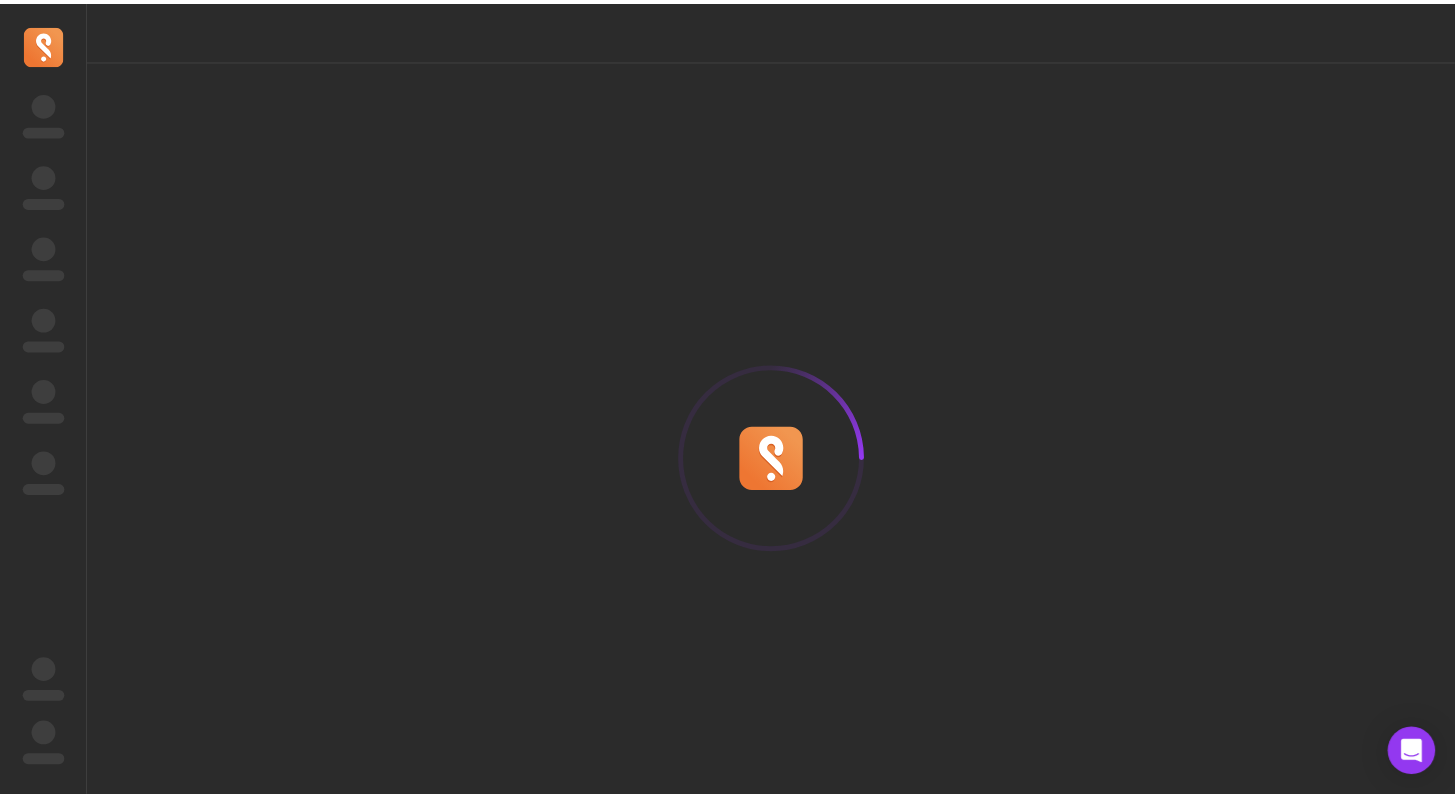 scroll, scrollTop: 0, scrollLeft: 0, axis: both 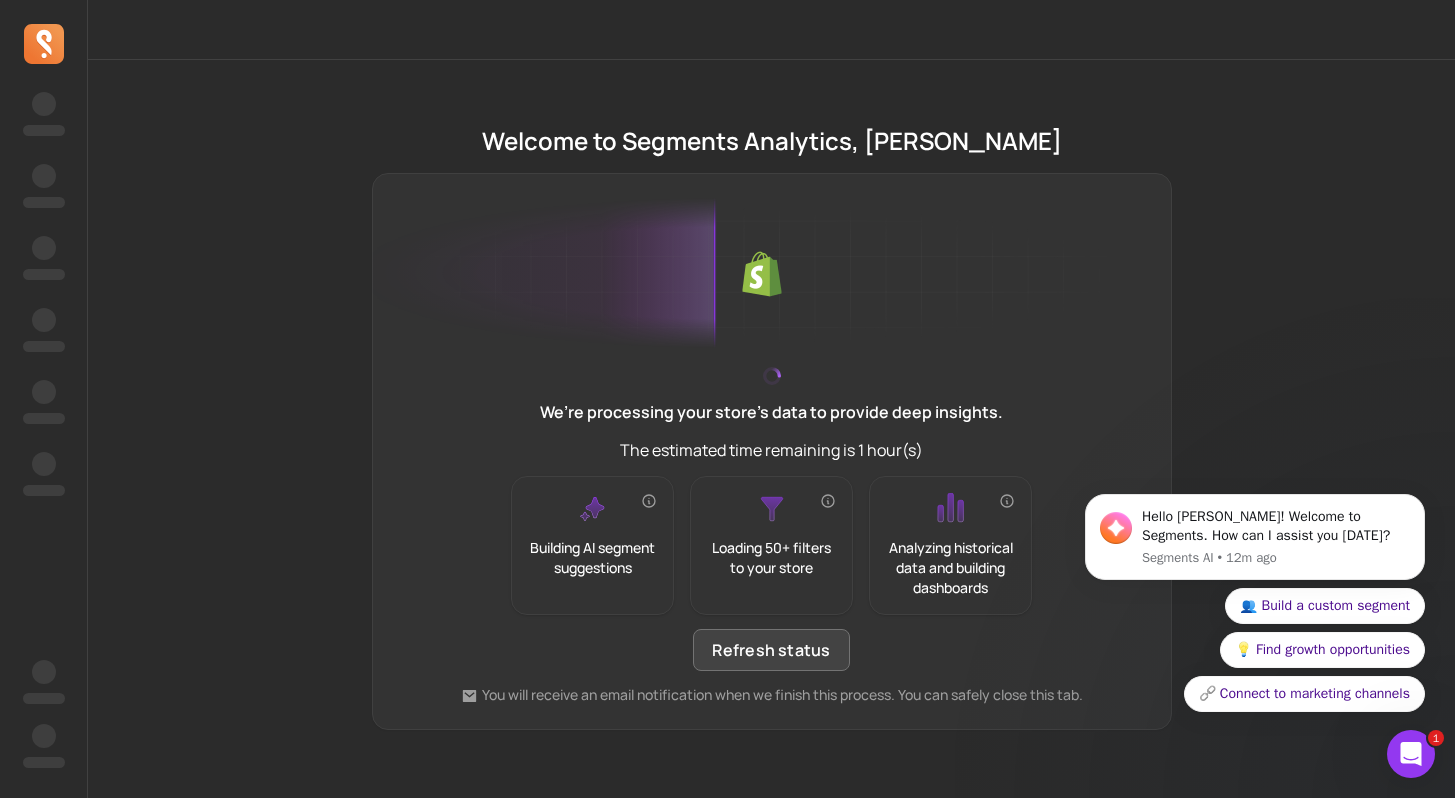 click on "Refresh status" at bounding box center [771, 650] 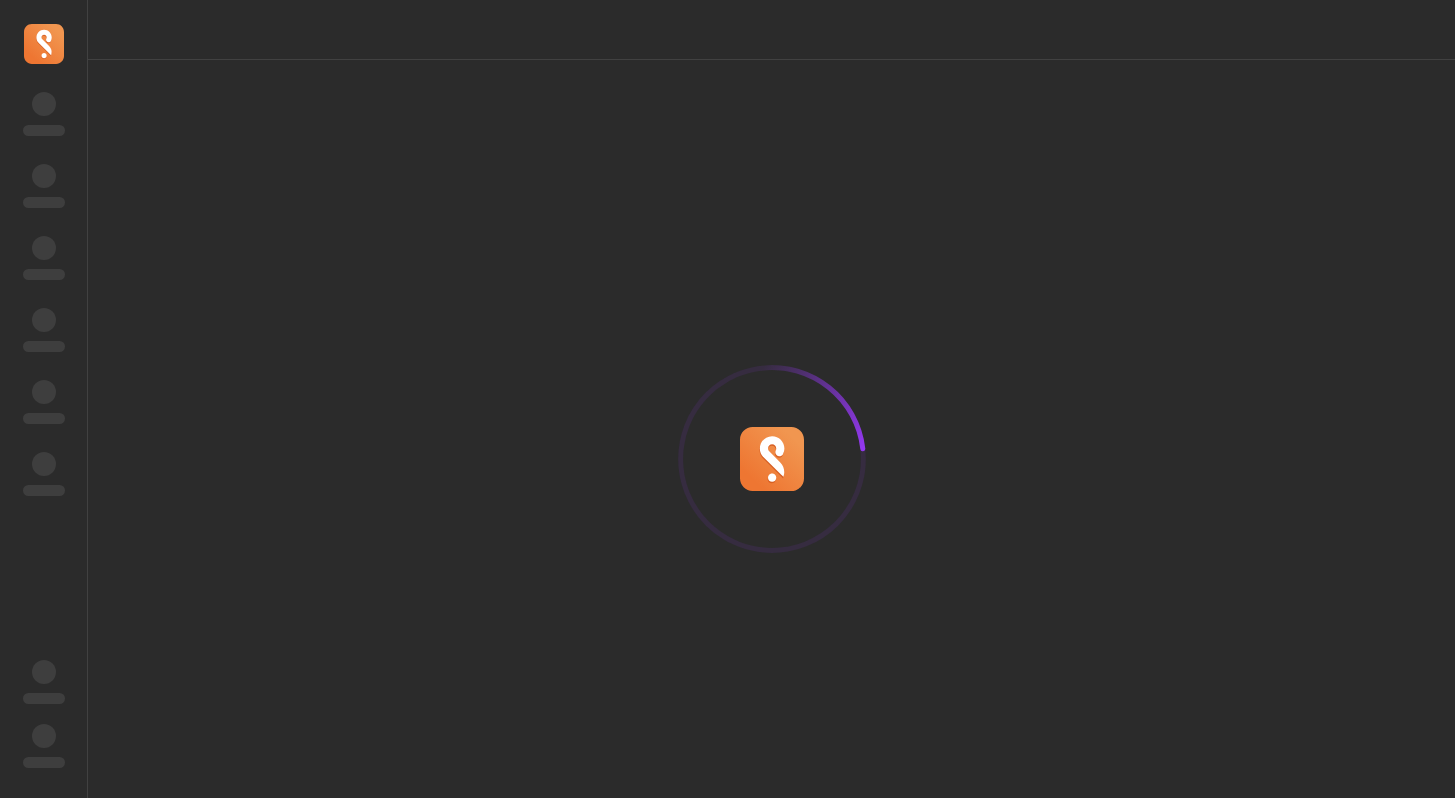 scroll, scrollTop: 3, scrollLeft: 0, axis: vertical 